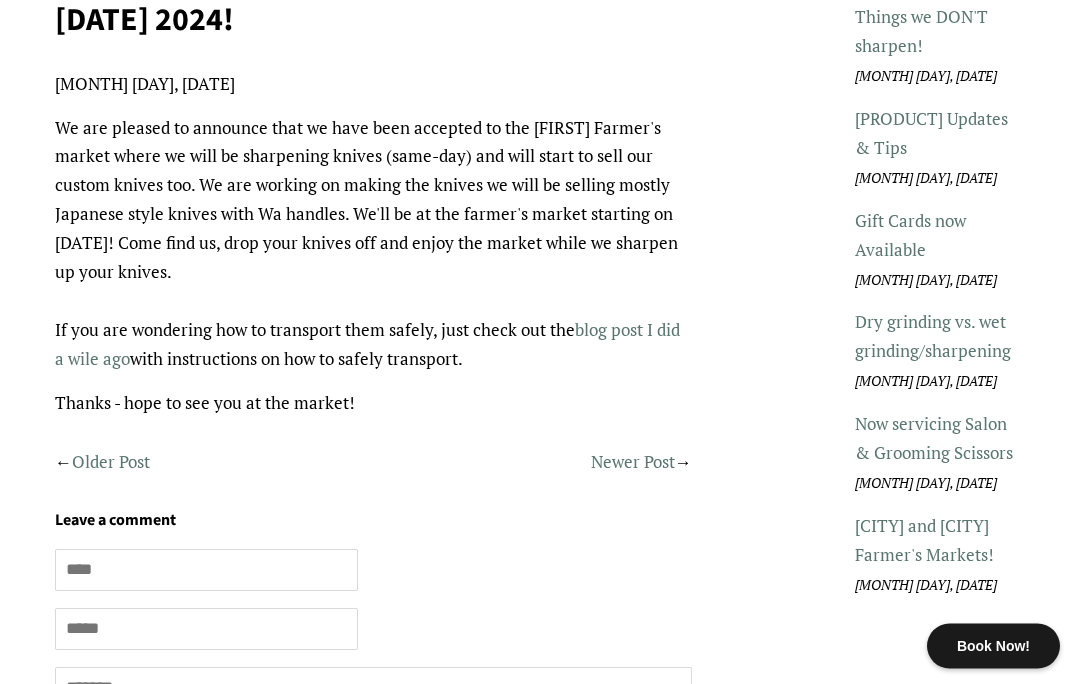 scroll, scrollTop: 273, scrollLeft: 0, axis: vertical 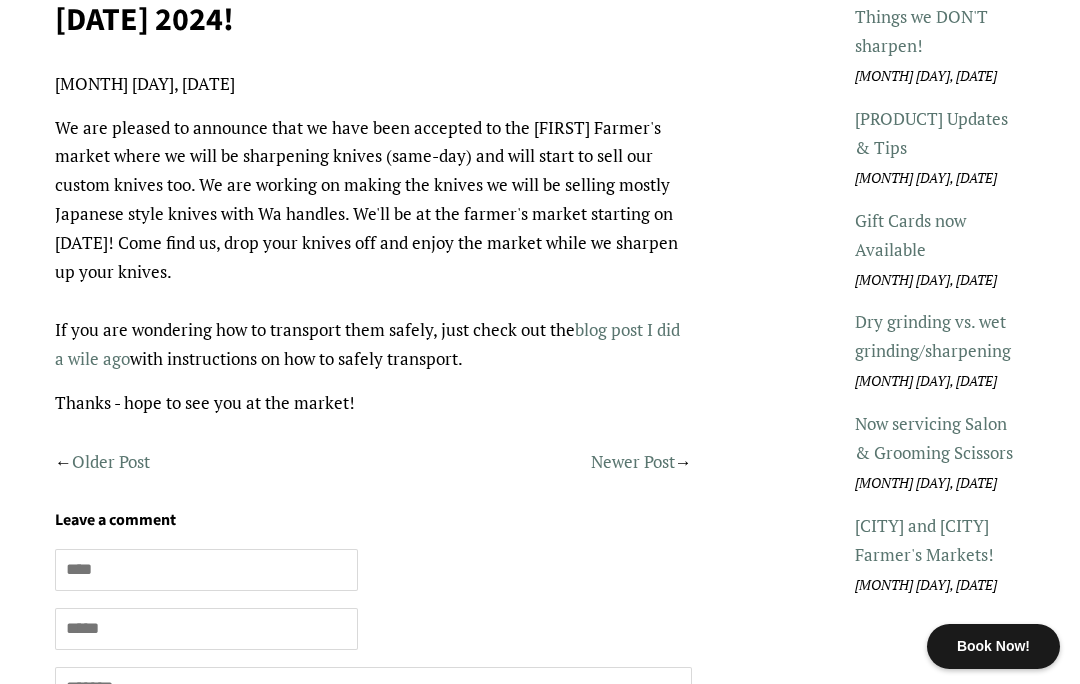 click on "blog post I did a wile ago" at bounding box center [367, 344] 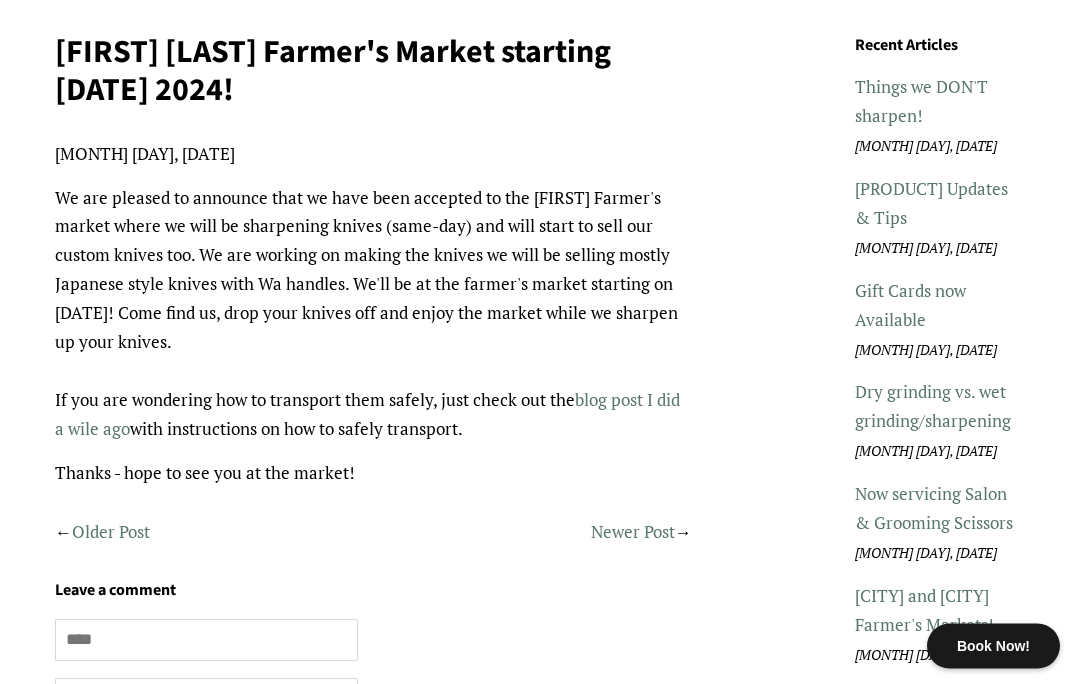 scroll, scrollTop: 0, scrollLeft: 0, axis: both 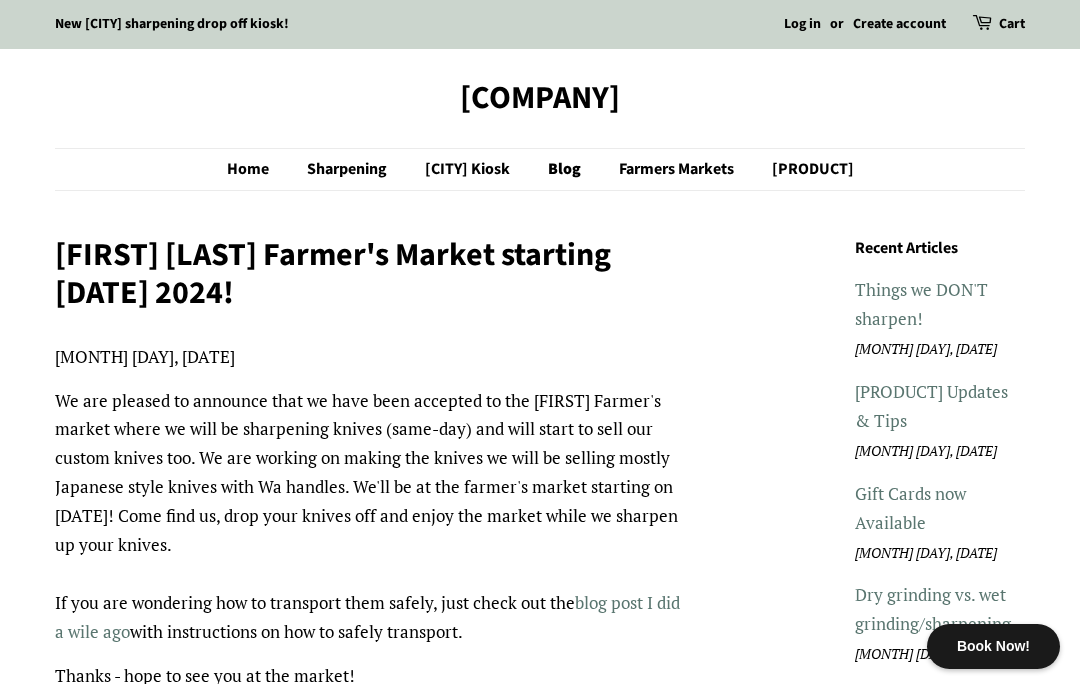 click on "Home" at bounding box center [258, 169] 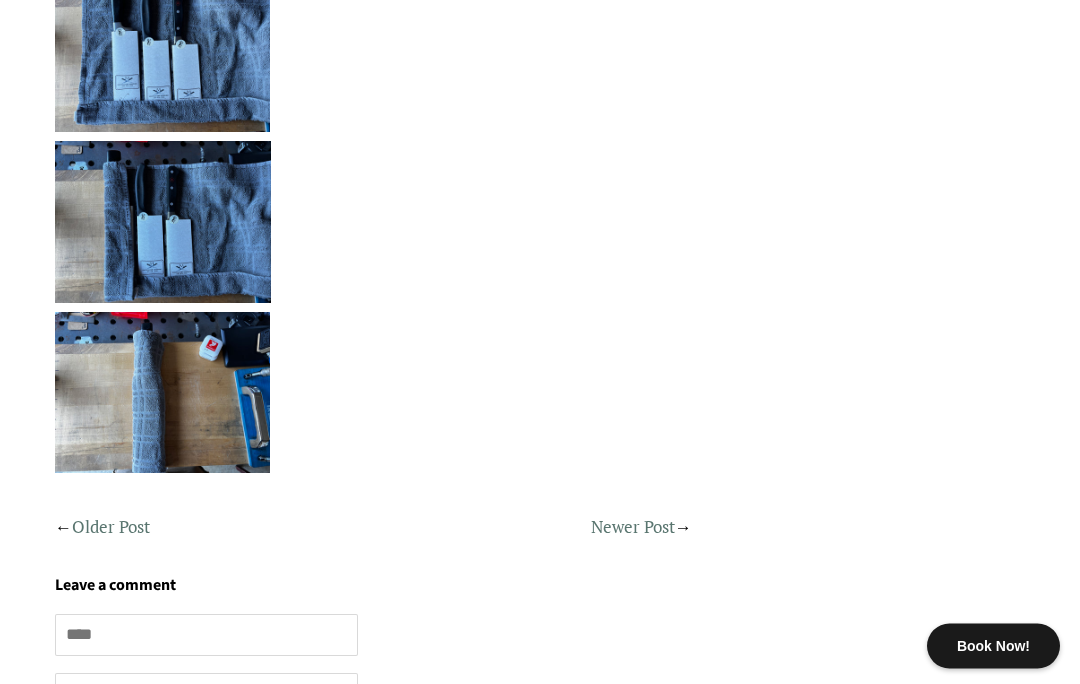 scroll, scrollTop: 1091, scrollLeft: 0, axis: vertical 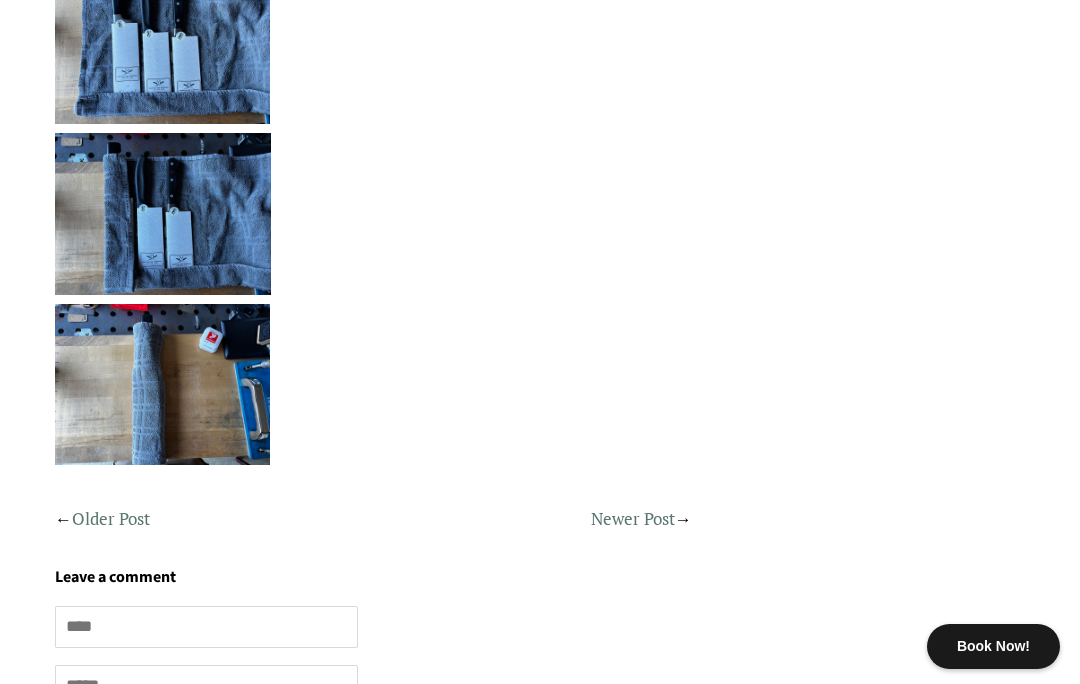 click at bounding box center [162, 384] 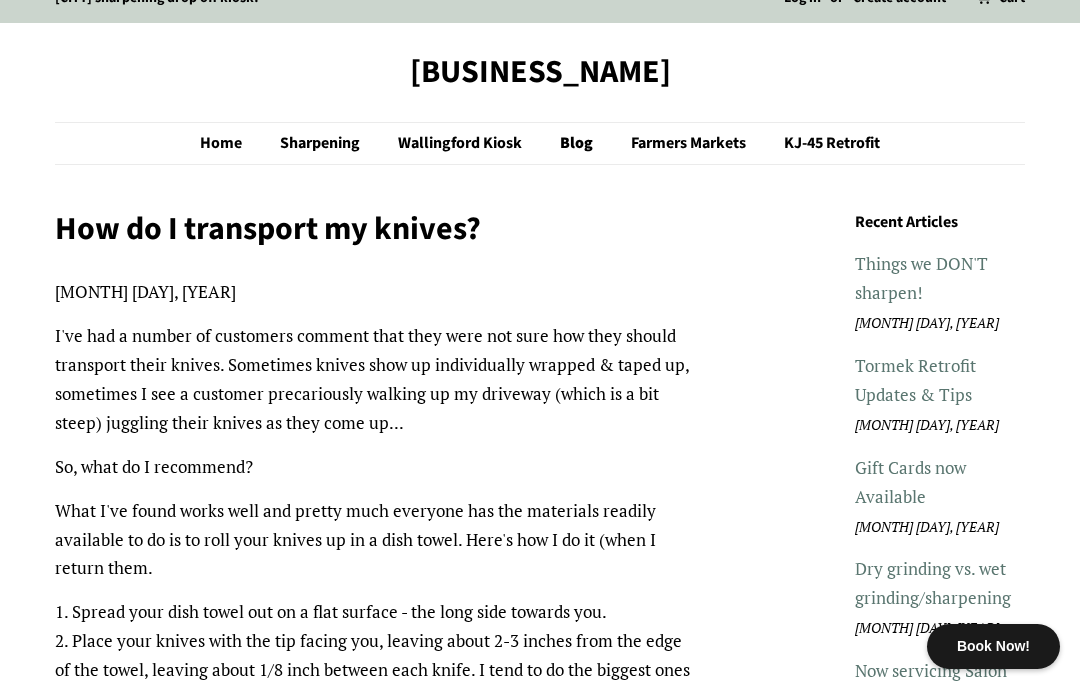 scroll, scrollTop: 9, scrollLeft: 0, axis: vertical 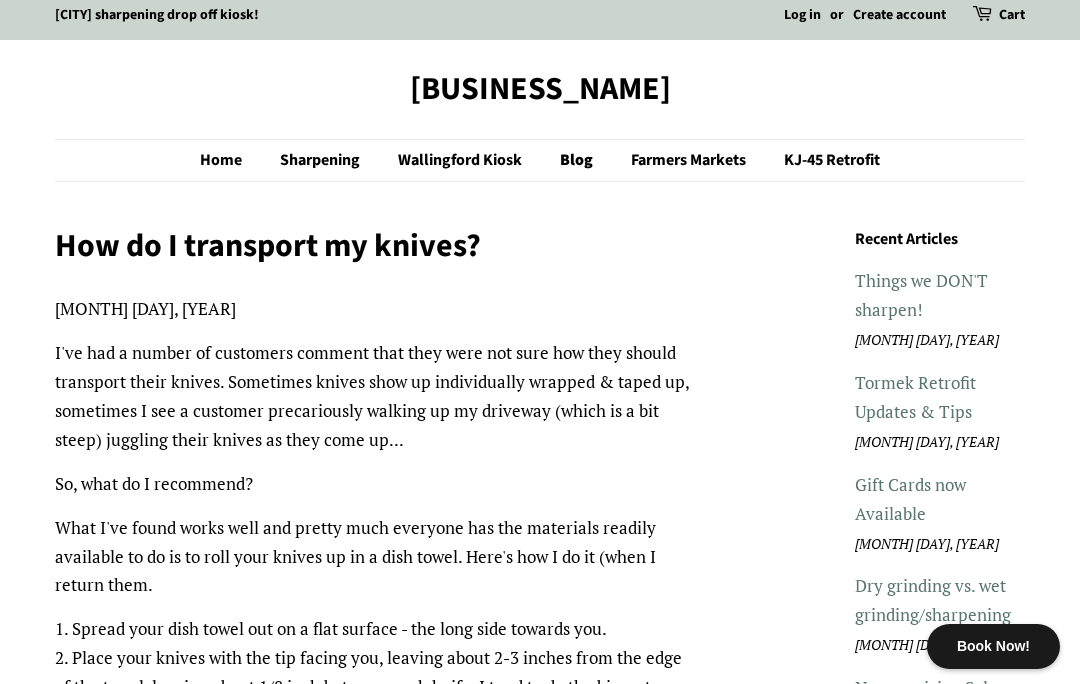 click on "Things we DON'T sharpen!" at bounding box center (921, 295) 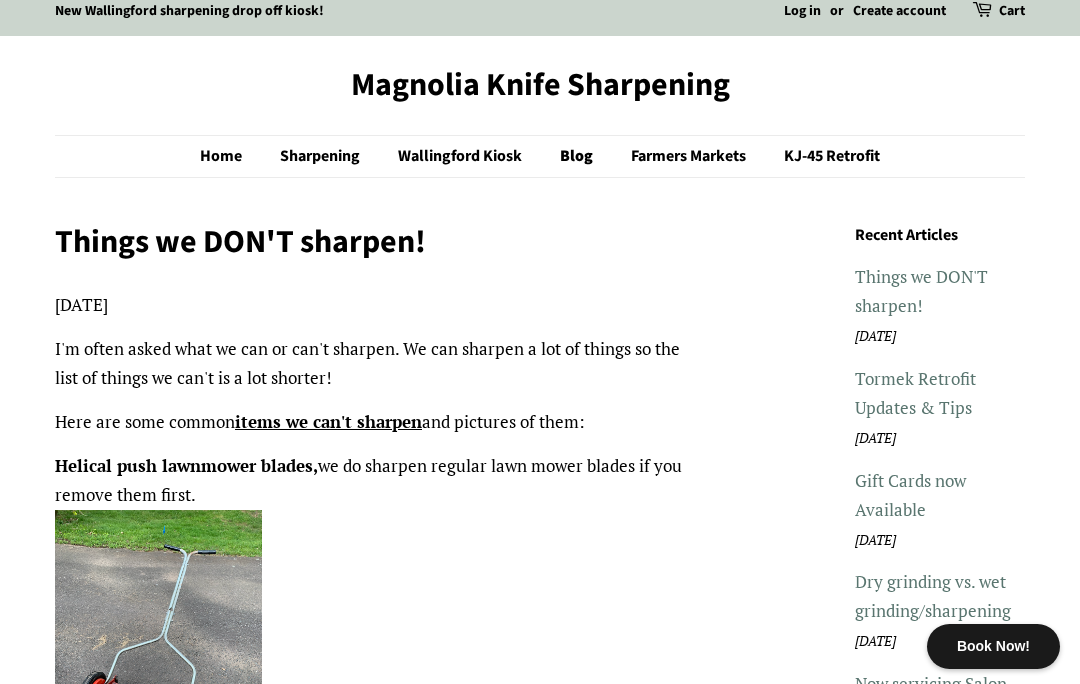scroll, scrollTop: 14, scrollLeft: 0, axis: vertical 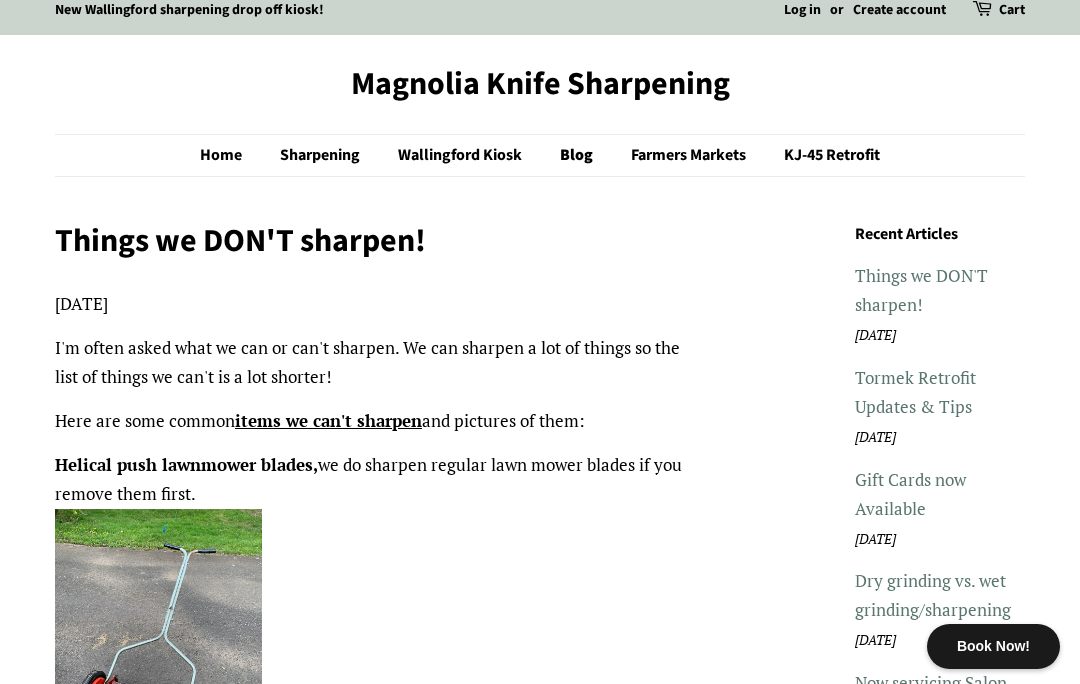 click on "Sharpening" at bounding box center [322, 155] 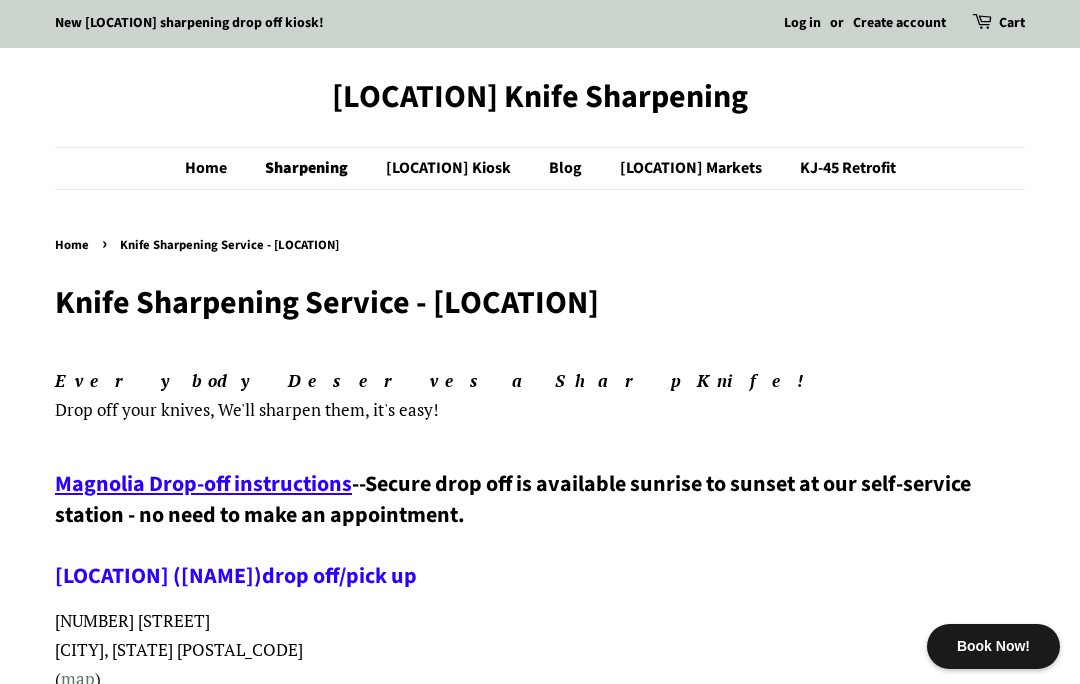 scroll, scrollTop: 0, scrollLeft: 0, axis: both 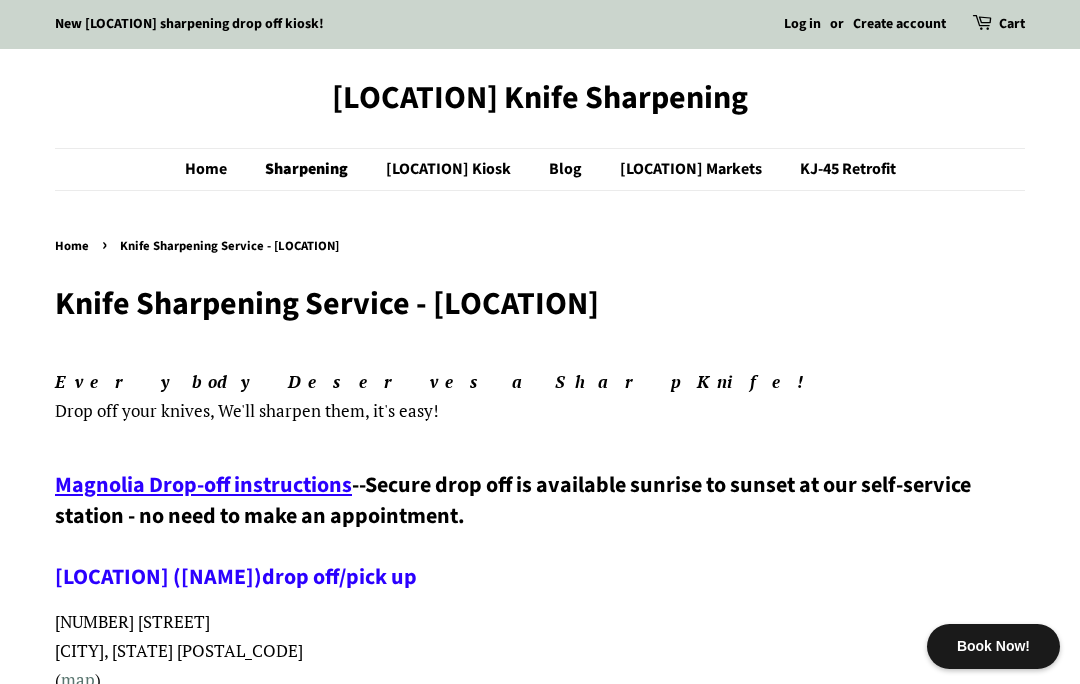 click on "[LOCATION] Markets" at bounding box center [693, 169] 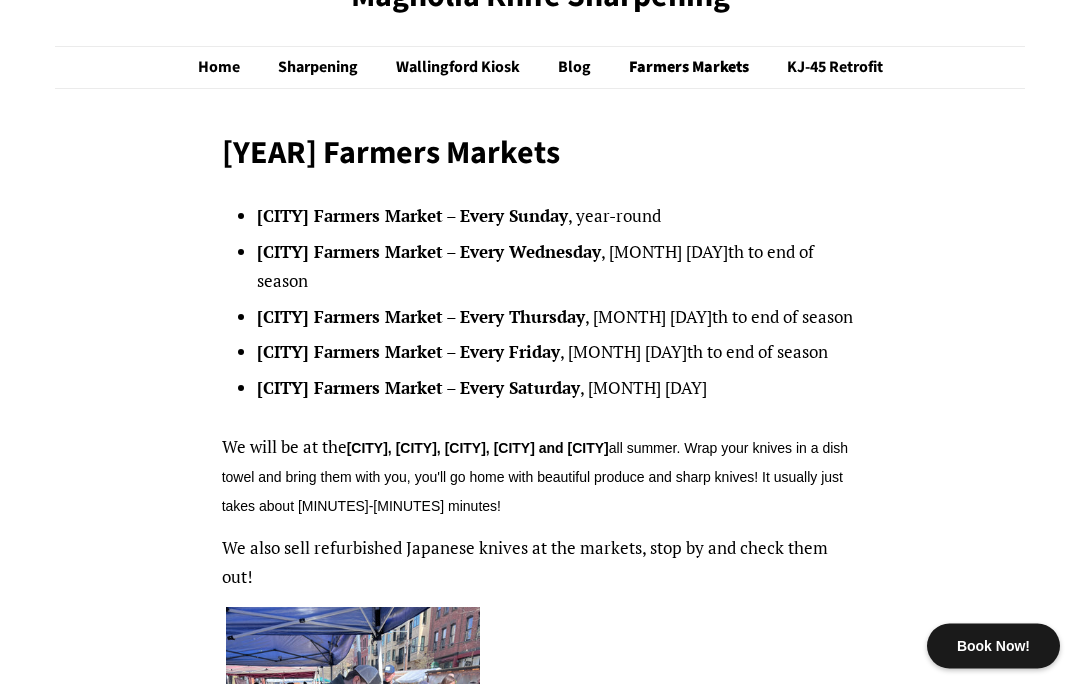 scroll, scrollTop: 0, scrollLeft: 0, axis: both 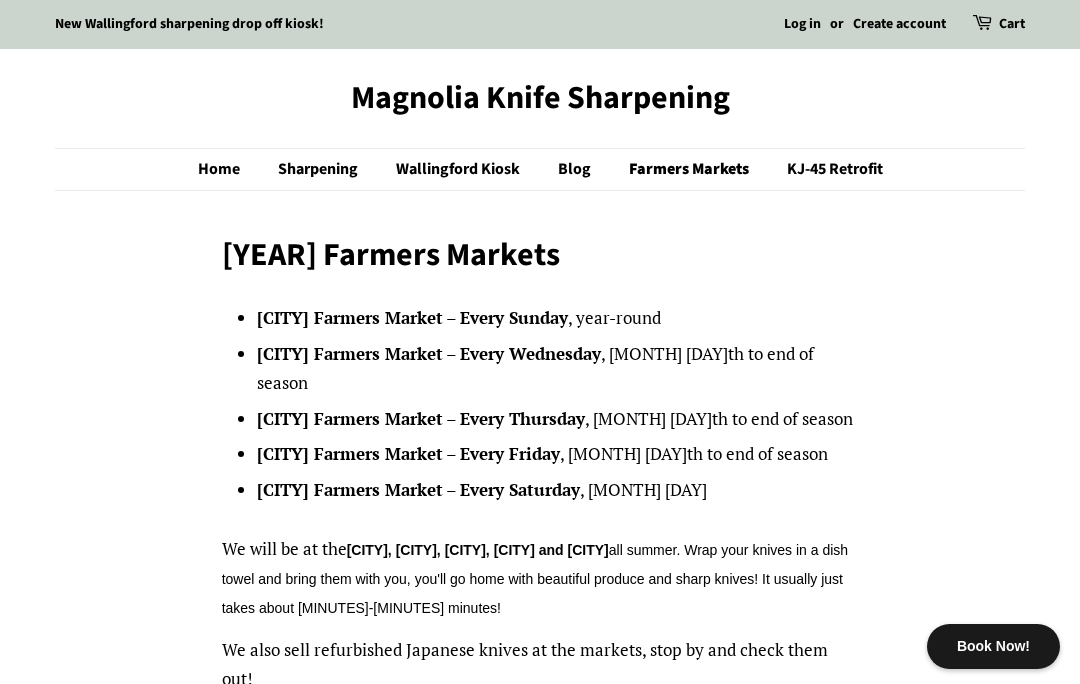 click on "Farmers Markets" at bounding box center [691, 169] 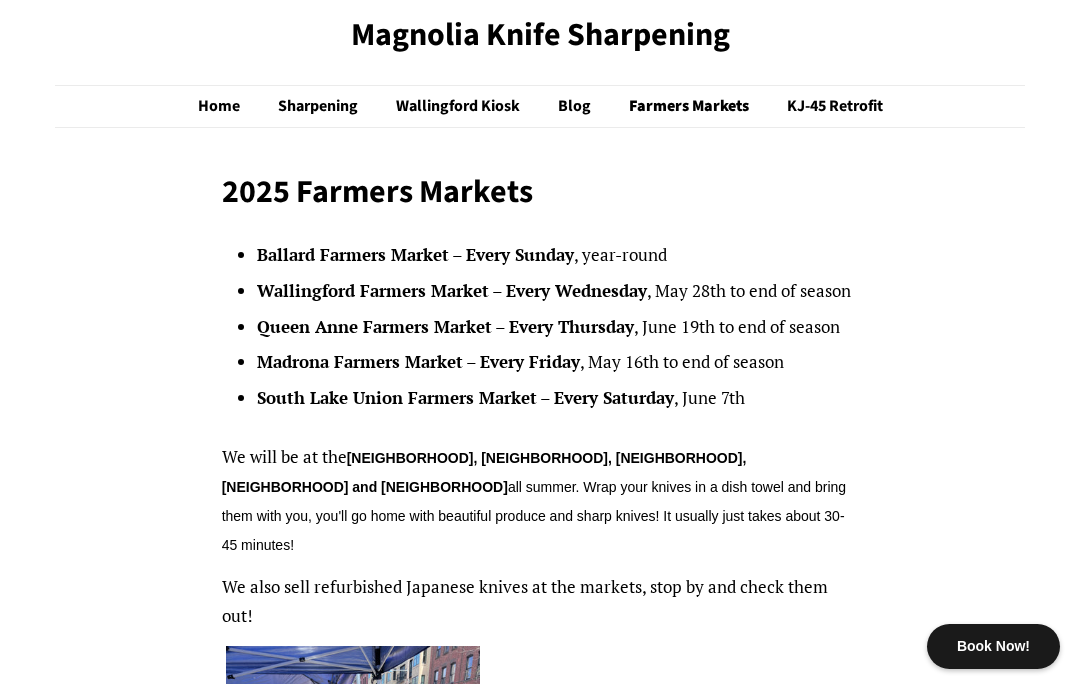 scroll, scrollTop: 65, scrollLeft: 0, axis: vertical 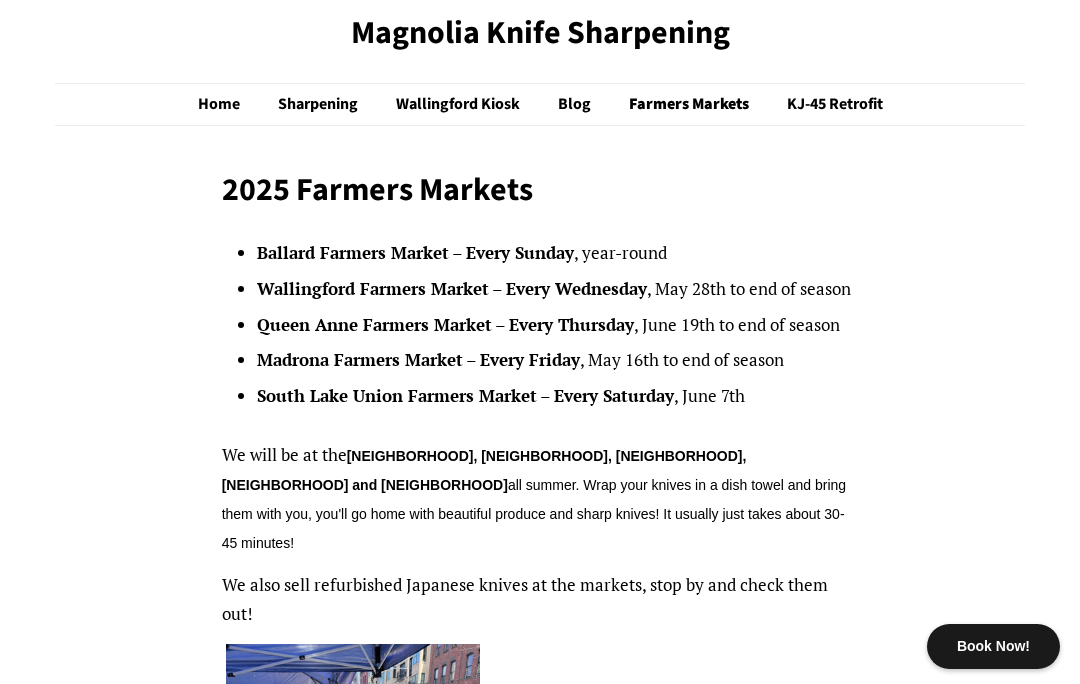 click on "Sharpening" at bounding box center [320, 104] 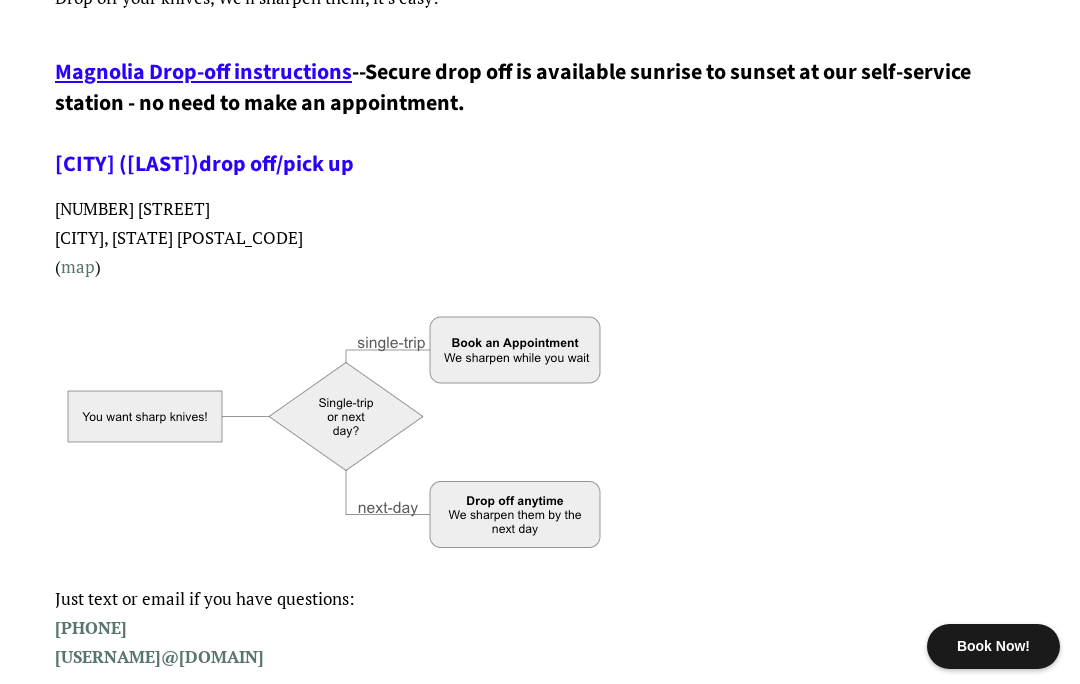 scroll, scrollTop: 0, scrollLeft: 0, axis: both 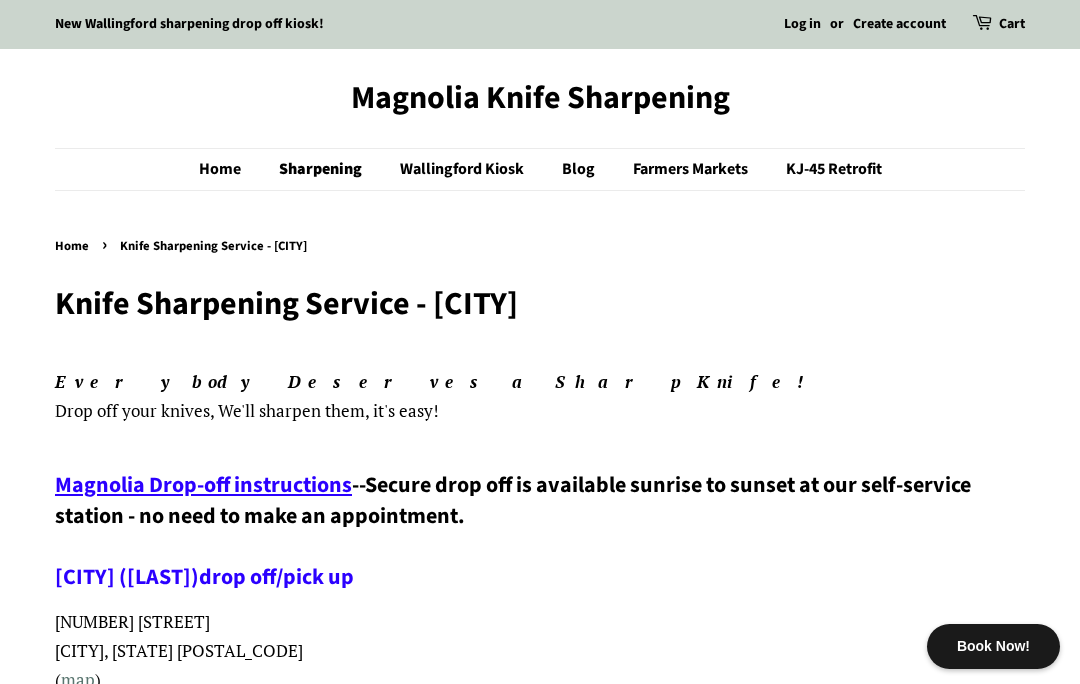 click on "KJ-45 Retrofit" at bounding box center (826, 169) 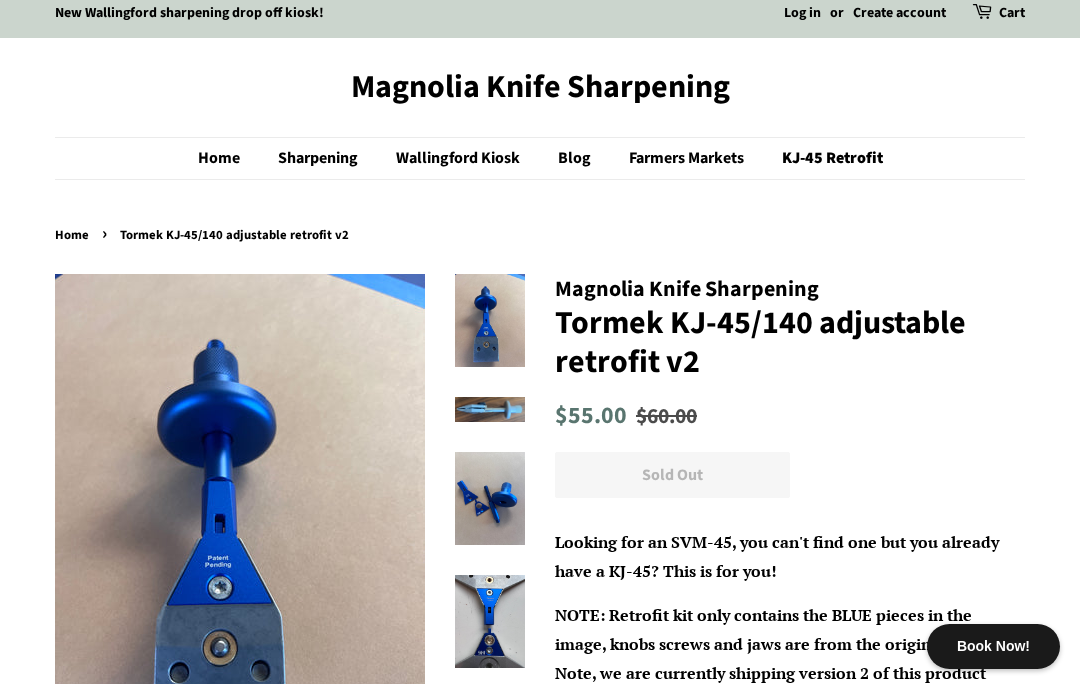 scroll, scrollTop: 0, scrollLeft: 0, axis: both 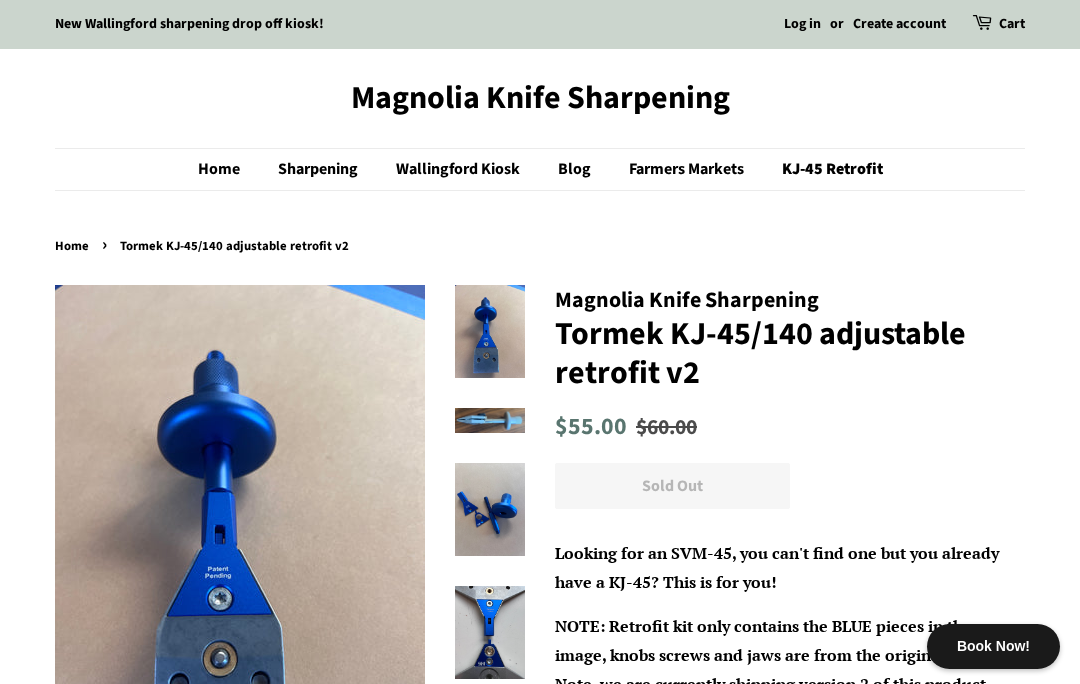 click on "New Wallingford sharpening drop off kiosk!" at bounding box center (189, 24) 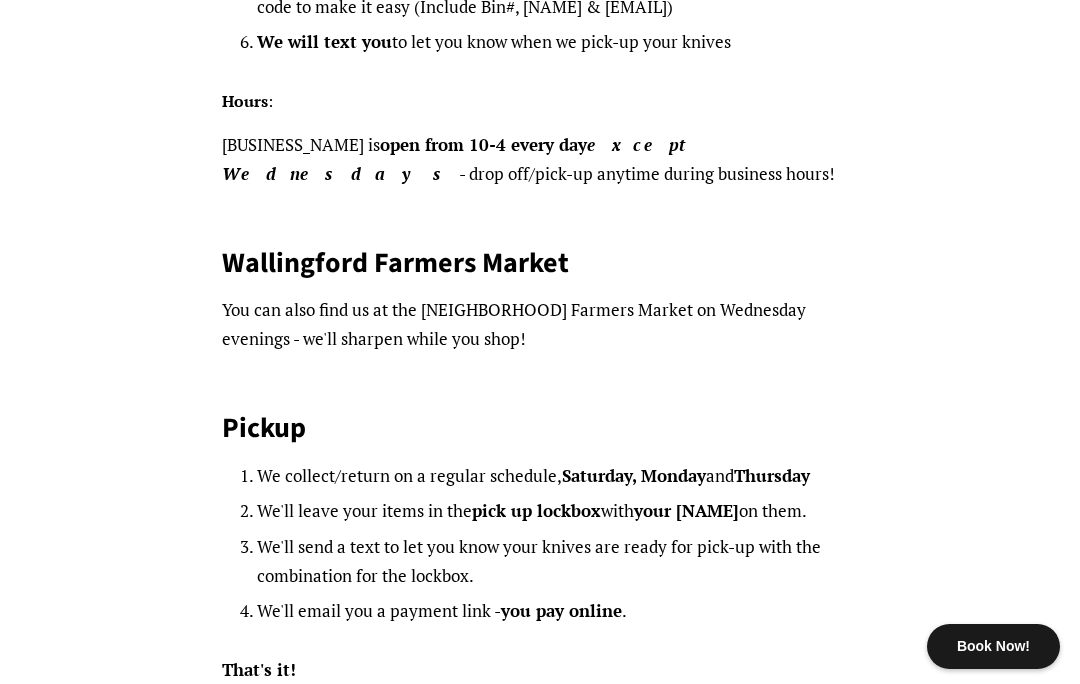 scroll, scrollTop: 545, scrollLeft: 0, axis: vertical 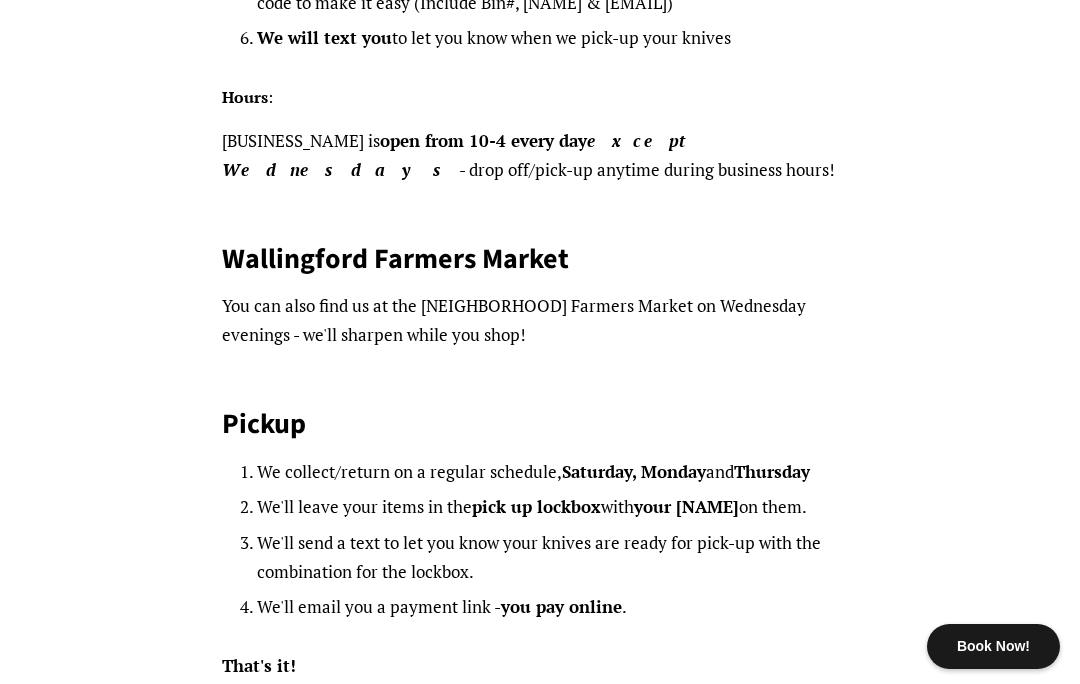 click on "Dropping off your knives - [NEIGHBORHOOD]
Go to [BUSINESS_NAME]  in [NEIGHBORHOOD]  [NUMBER] [STREET], [CITY], [STATE]
Inside, there is a  kiosk  for drop-off and pick up.
Fill out a drop off slip ( [NAME], [PHONE], [EMAIL] )
Deposit your knives  & the slip in one of the bins inside the drop box
Send us a text  ( [PHONE] ) to let us know you have dropped off - there is a QR code to make it easy (Include Bin#, [NAME] & [EMAIL])
We will text you  to let you know when we pick-up your knives
Hours :
[BUSINESS_NAME] is  open from 10-4 every day  except Wednesdays  - drop off/pick-up anytime during business hours!
[NEIGHBORHOOD] Farmers Market
You can also find us at the [NEIGHBORHOOD] Farmers Market on Wednesday evenings - we'll sharpen while you shop!
Pickup
We collect/return on a regular schedule,  Saturday, Monday  and  Thursday
We'll leave your items in the  pick up lockbox  with  your name  on them.
We'll email you a payment link -" at bounding box center [525, 658] 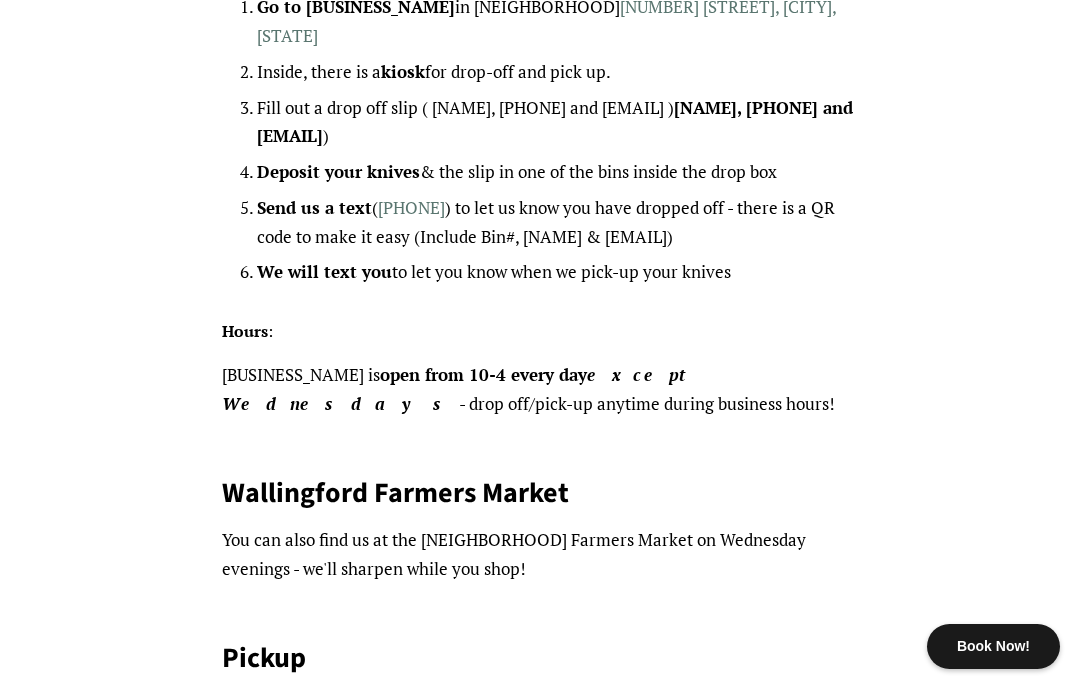 scroll, scrollTop: 0, scrollLeft: 0, axis: both 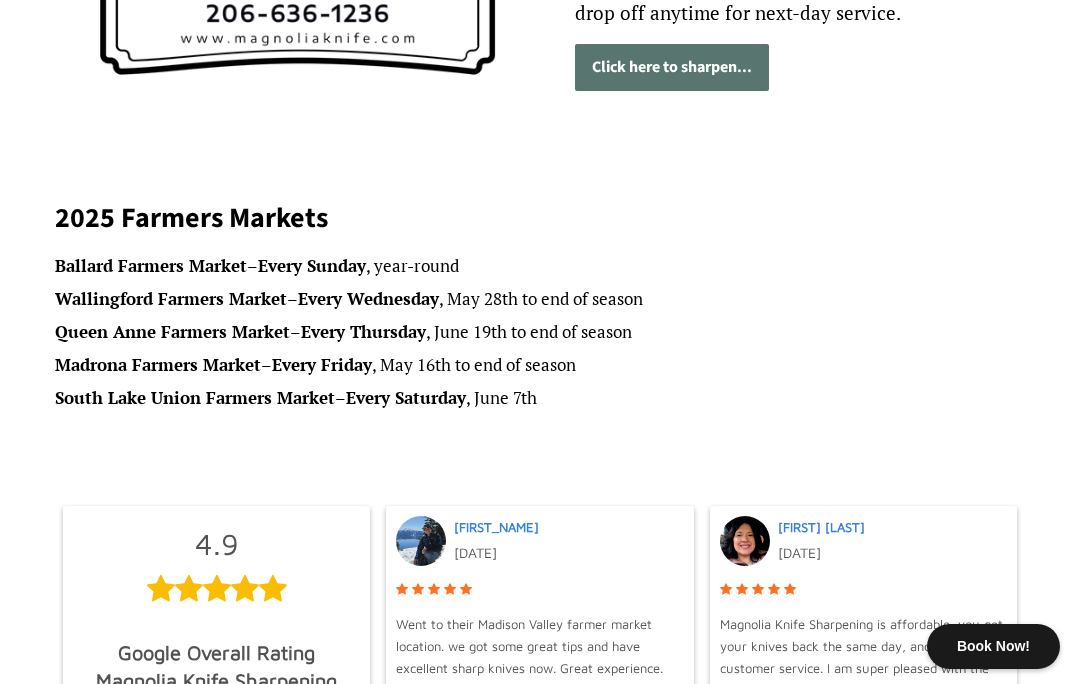 click on "Click here to sharpen..." at bounding box center (672, 67) 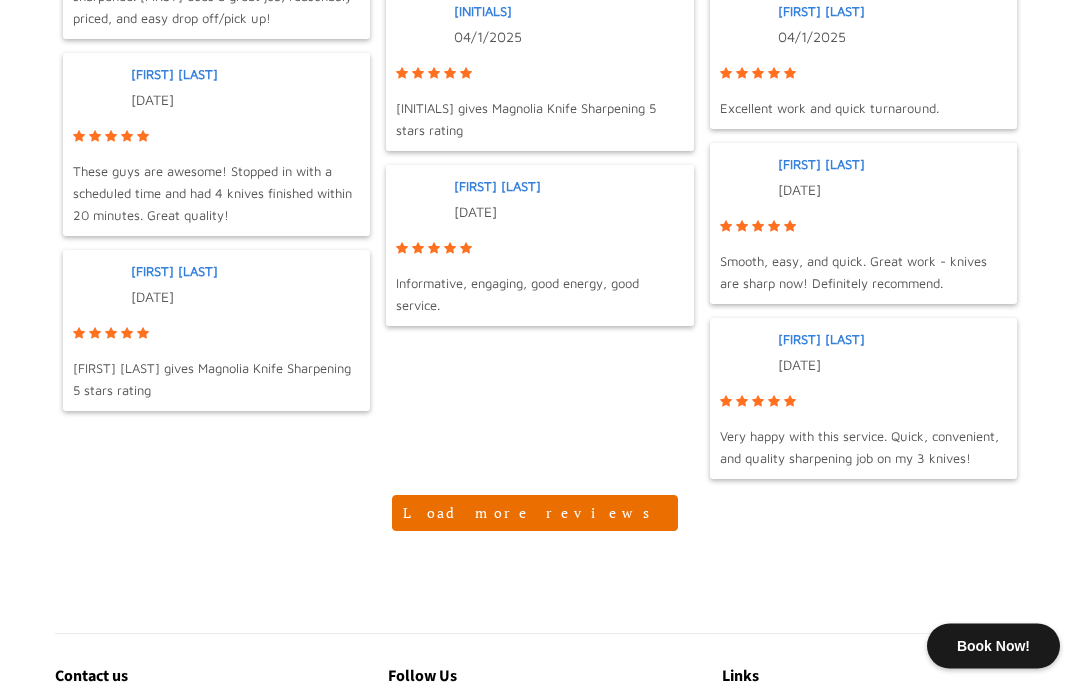 scroll, scrollTop: 2017, scrollLeft: 0, axis: vertical 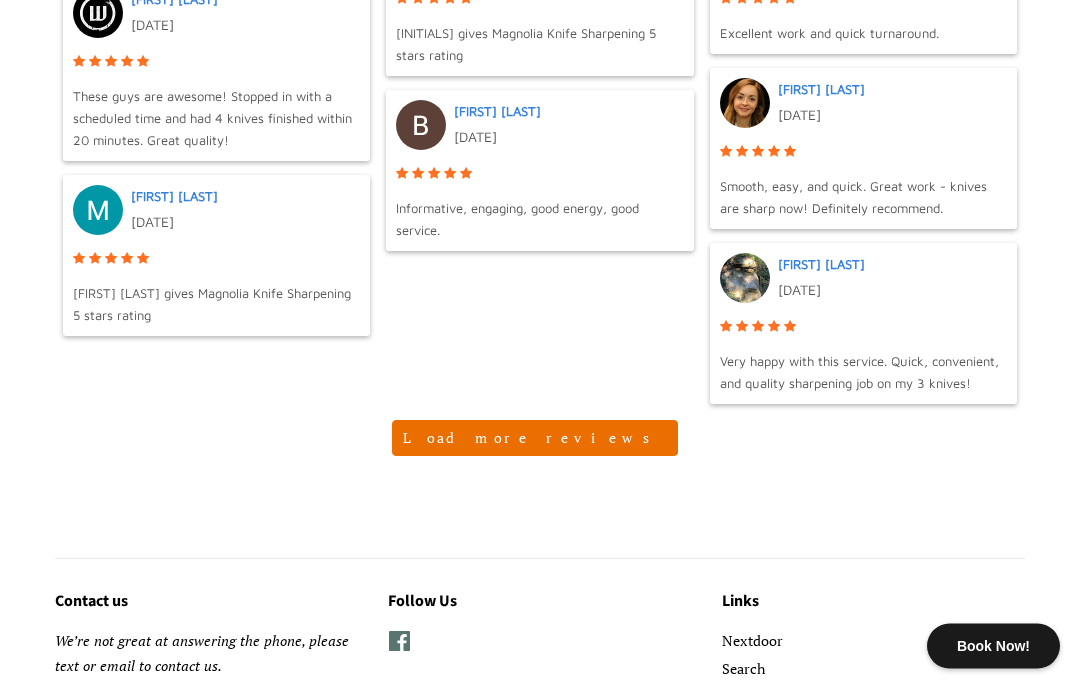 click on "Load more reviews" at bounding box center [535, 439] 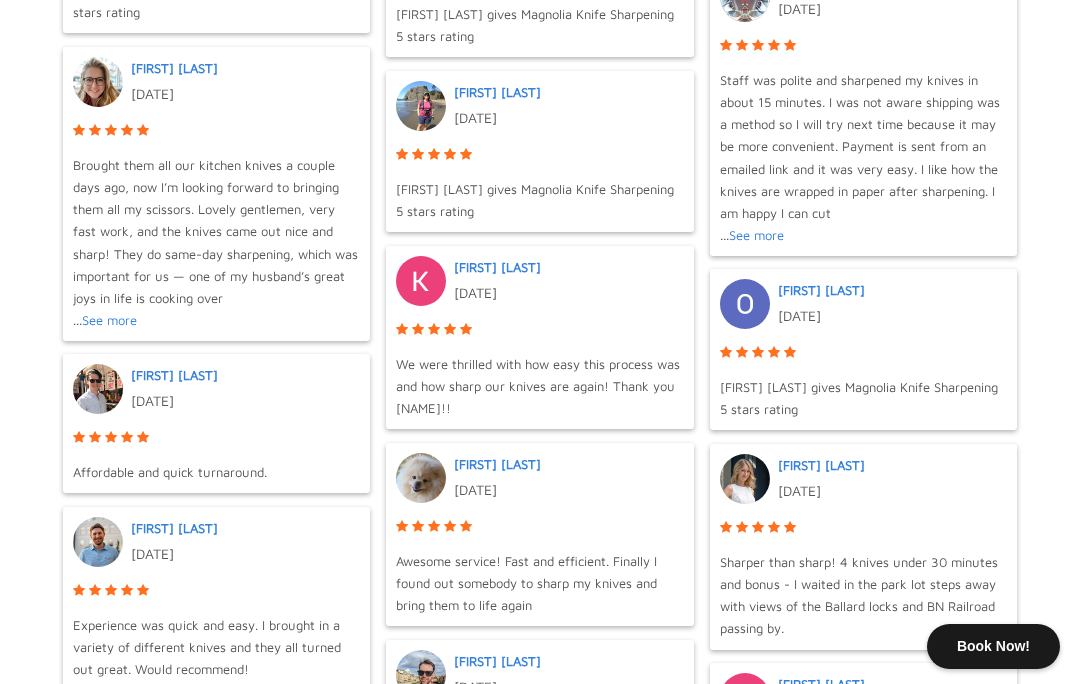 scroll, scrollTop: 2999, scrollLeft: 0, axis: vertical 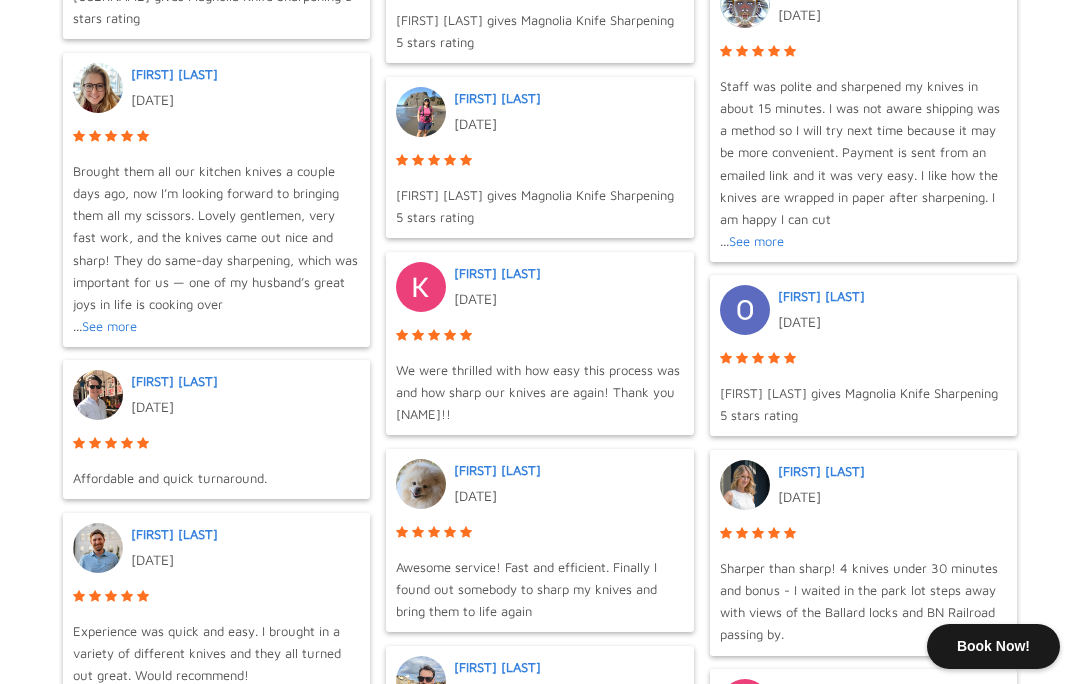 click on "See more" at bounding box center (756, 241) 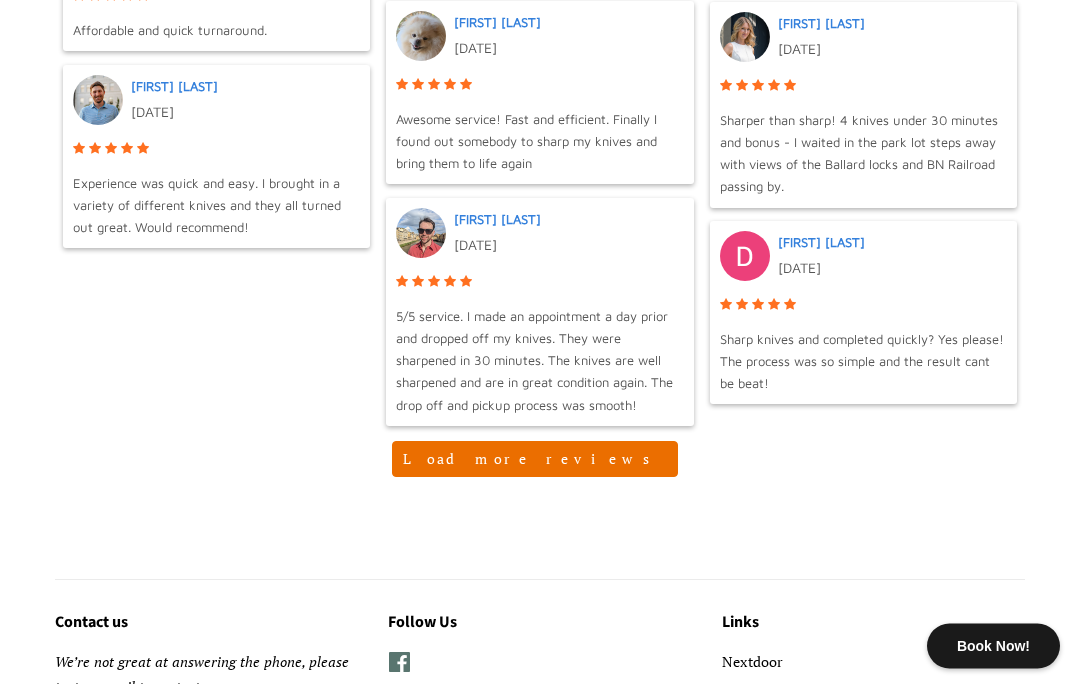 scroll, scrollTop: 3470, scrollLeft: 0, axis: vertical 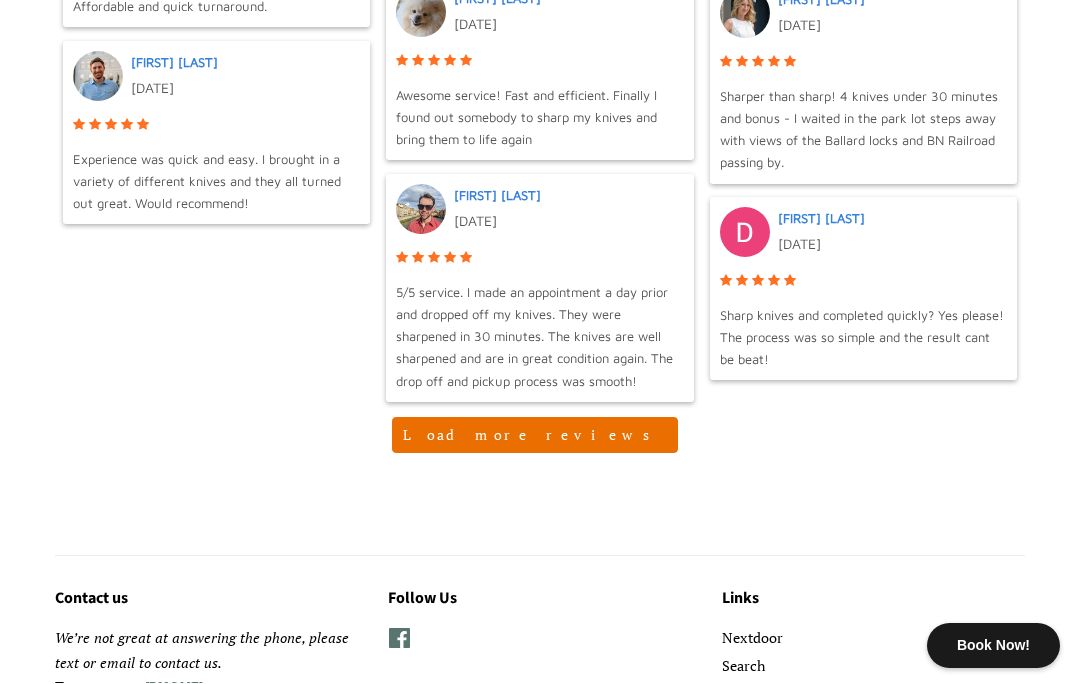 click on "Load more reviews" at bounding box center [535, 436] 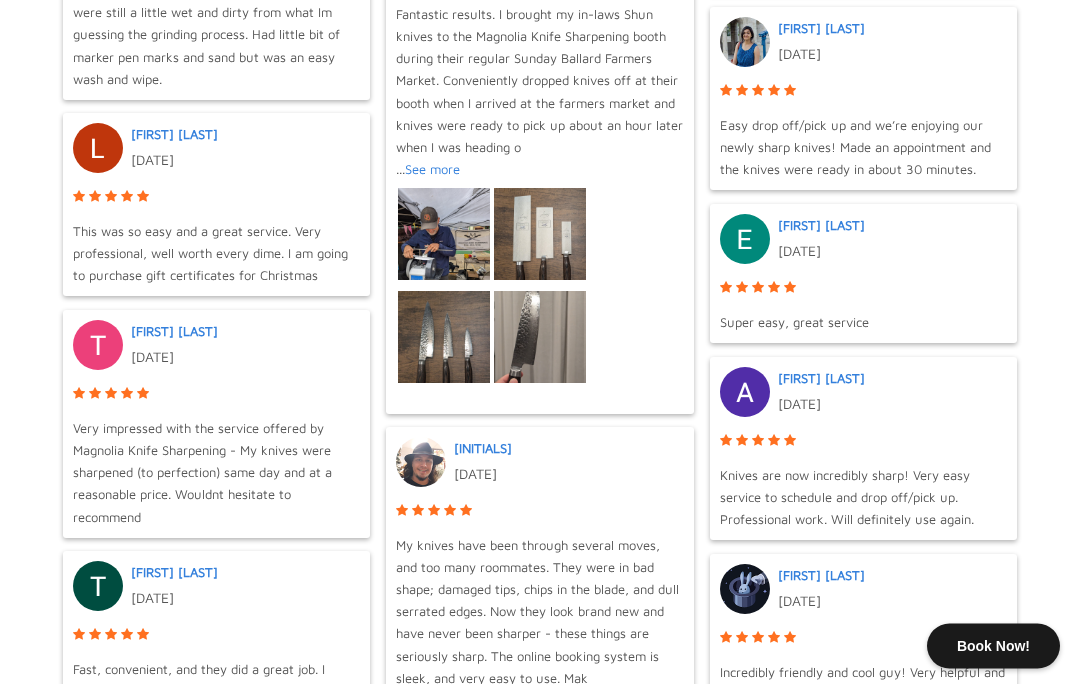 scroll, scrollTop: 4187, scrollLeft: 0, axis: vertical 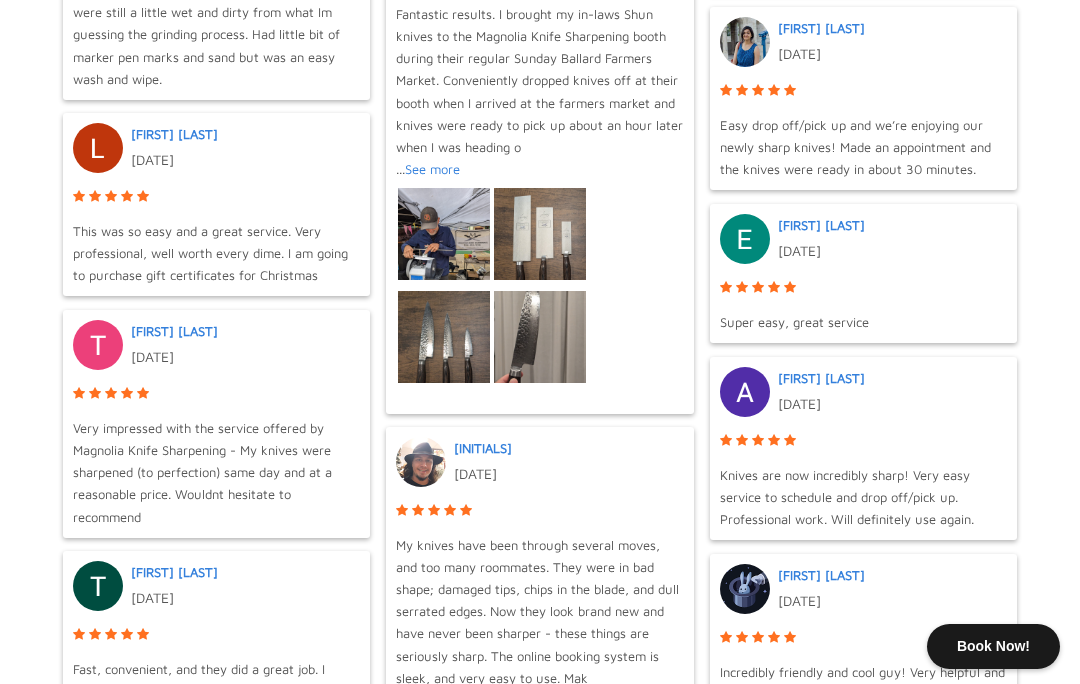 click on "See more" at bounding box center [432, 169] 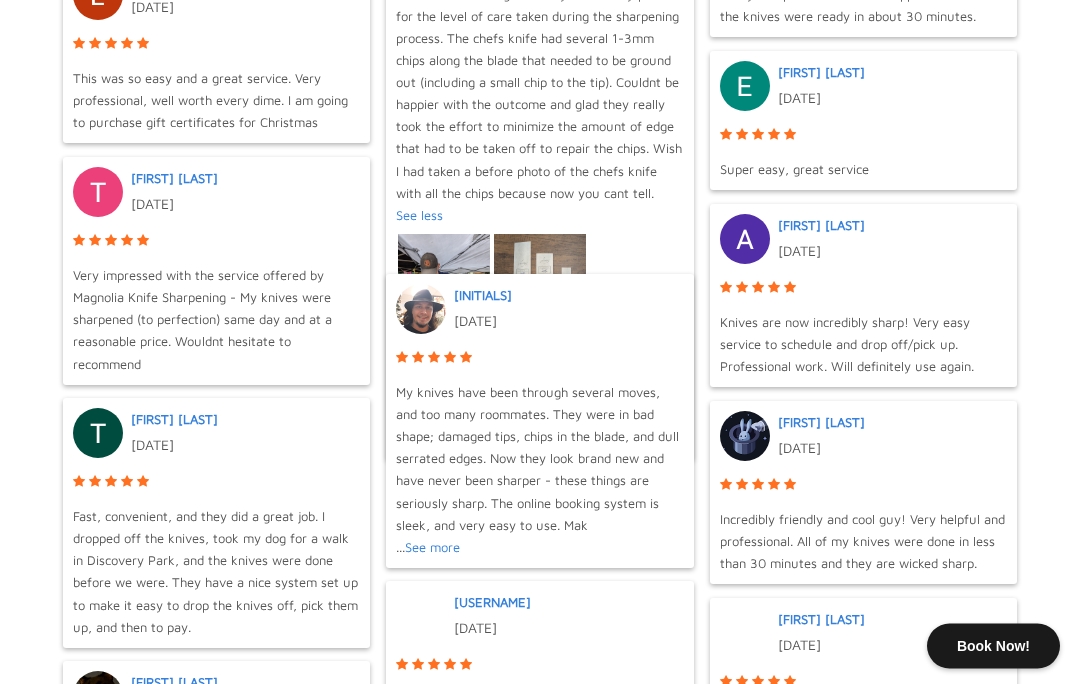 scroll, scrollTop: 4341, scrollLeft: 0, axis: vertical 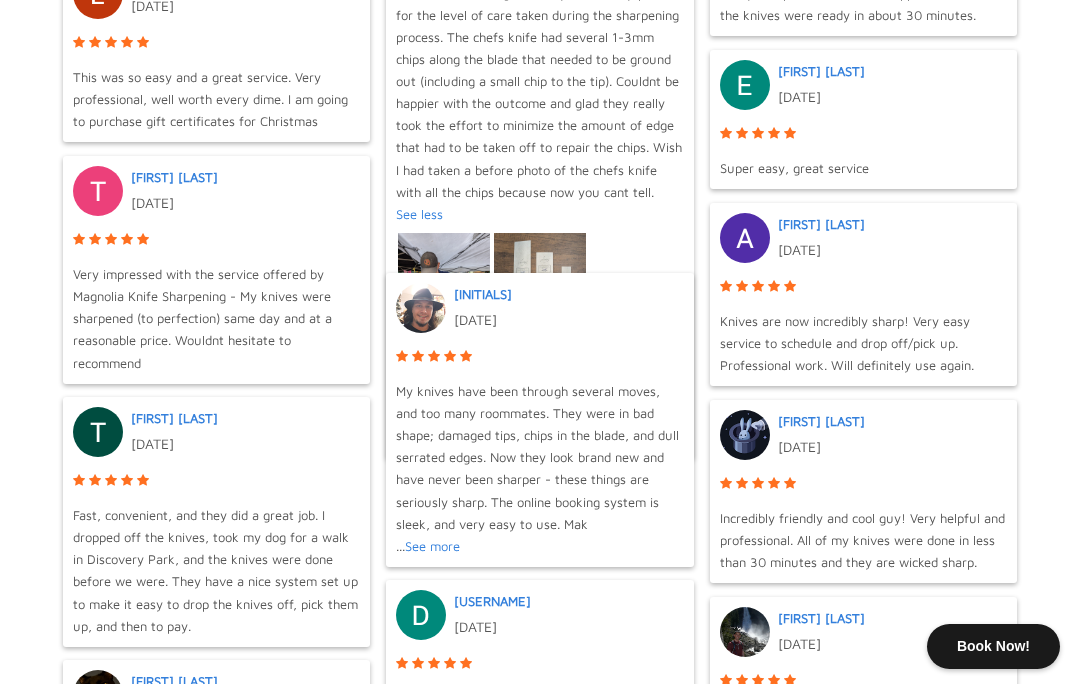 click at bounding box center [540, 279] 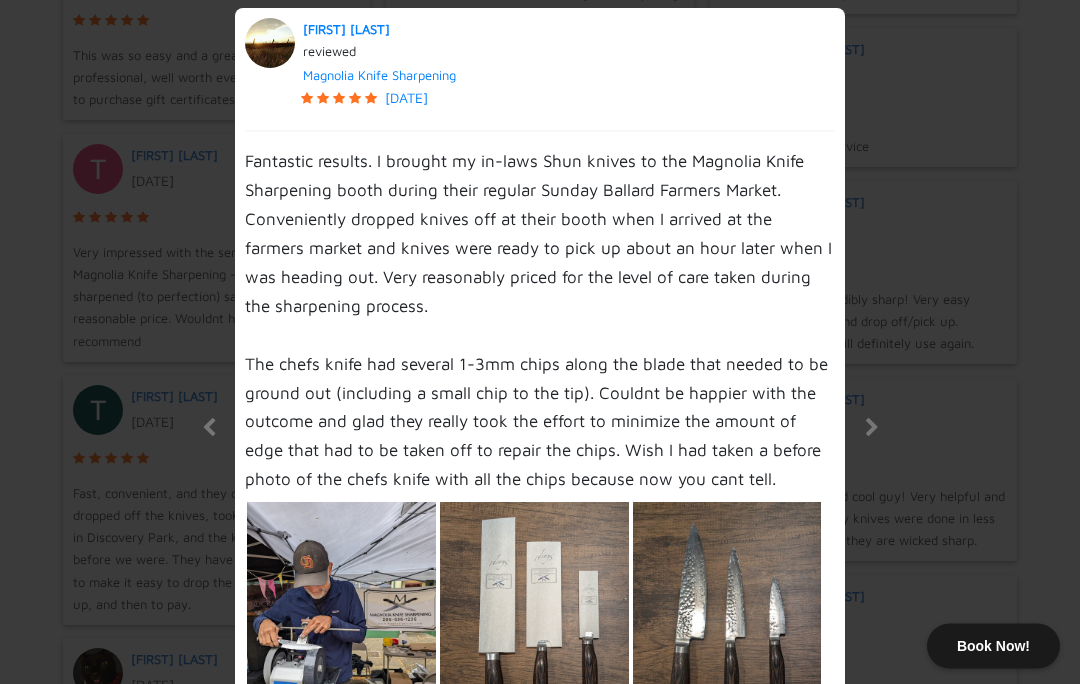 scroll, scrollTop: 4317, scrollLeft: 0, axis: vertical 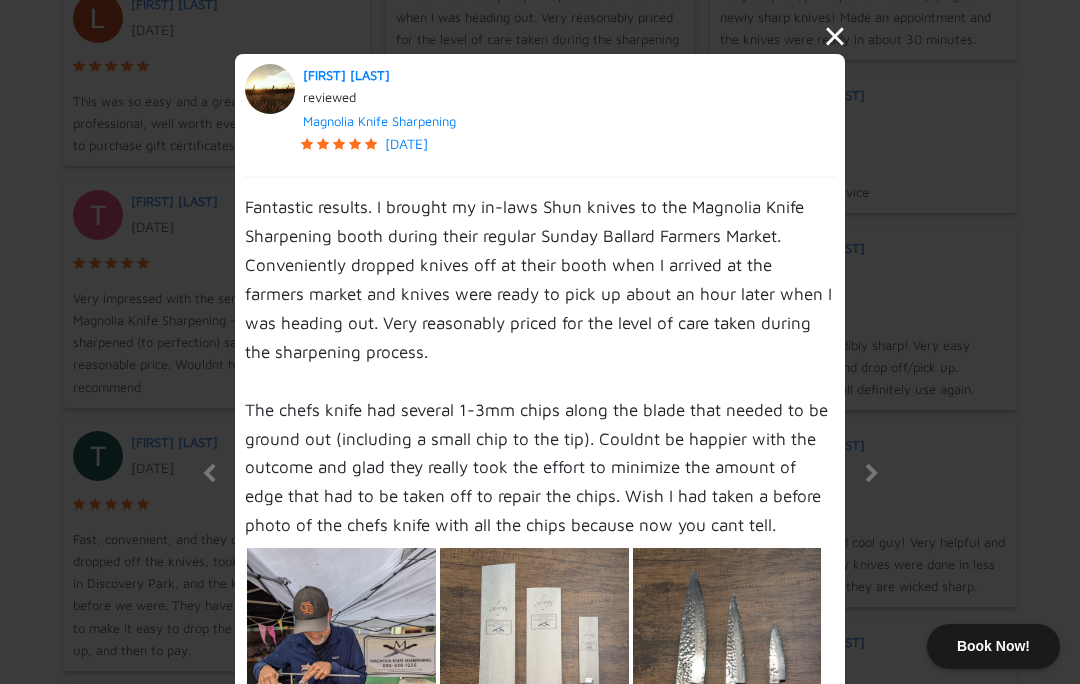 click on "× [FIRST] [LAST]   reviewed   Magnolia Knife Sharpening                   [DATE]   Fantastic results. I brought my in-laws Shun knives to the Magnolia Knife Sharpening booth during their regular Sunday Ballard Farmers Market. Conveniently dropped knives off at their booth when I arrived at the farmers market and knives were ready to pick up about an hour later when I was heading out. Very reasonably priced for the level of care taken during the sharpening process.
The chefs knife had several 1-3mm chips along the blade that needed to be ground out (including a small chip to the tip). Couldnt be happier with the outcome and glad they really took the effort to minimize the amount of edge that had to be taken off to repair the chips. Wish I had taken a before photo of the chefs knife with all the chips because now you cant tell." at bounding box center [540, 505] 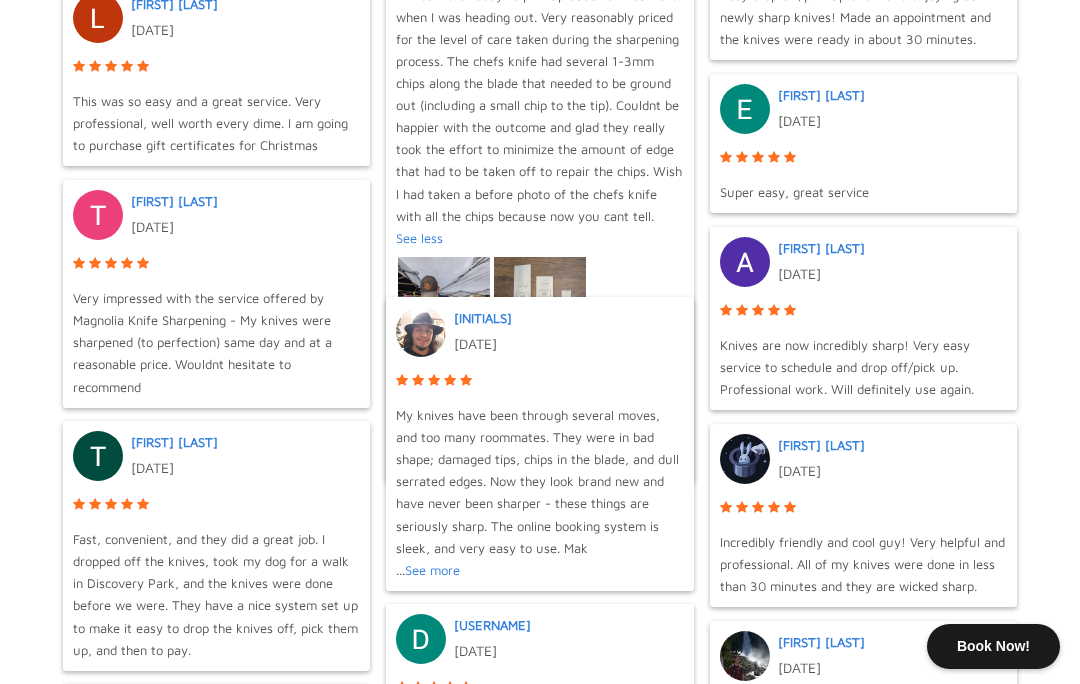 click on "Easy drop off/pick up and we’re enjoying our newly sharp knives! Made an appointment and the knives were ready in about 30 minutes." at bounding box center (863, 17) 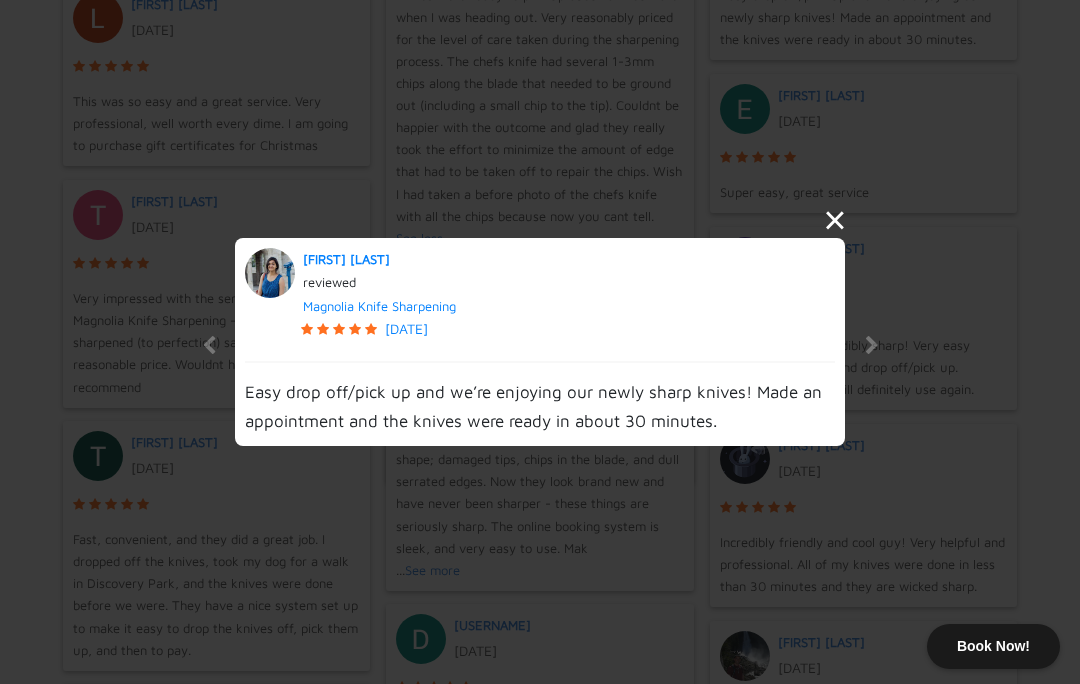 click on "×" at bounding box center [835, 220] 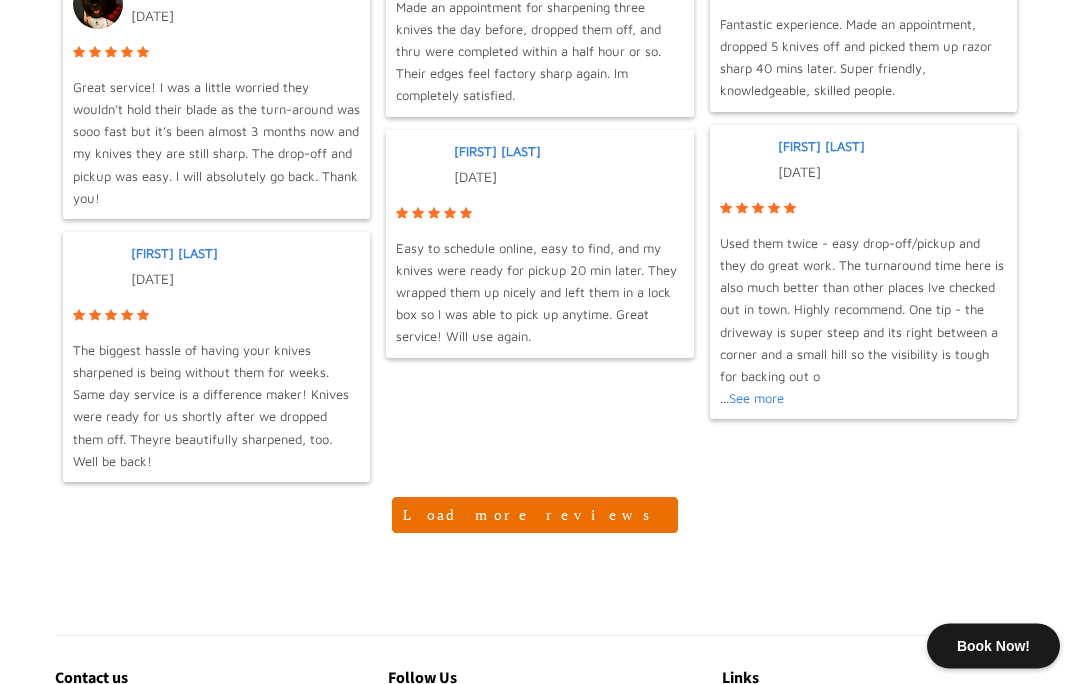 scroll, scrollTop: 5035, scrollLeft: 0, axis: vertical 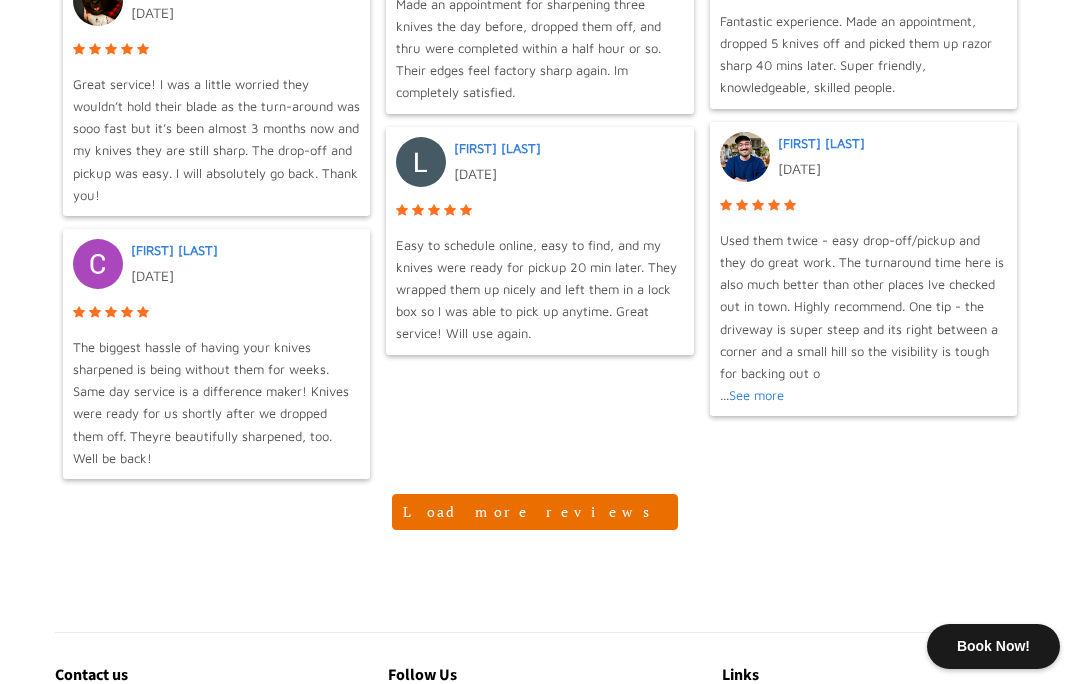 click on "See more" at bounding box center (756, 395) 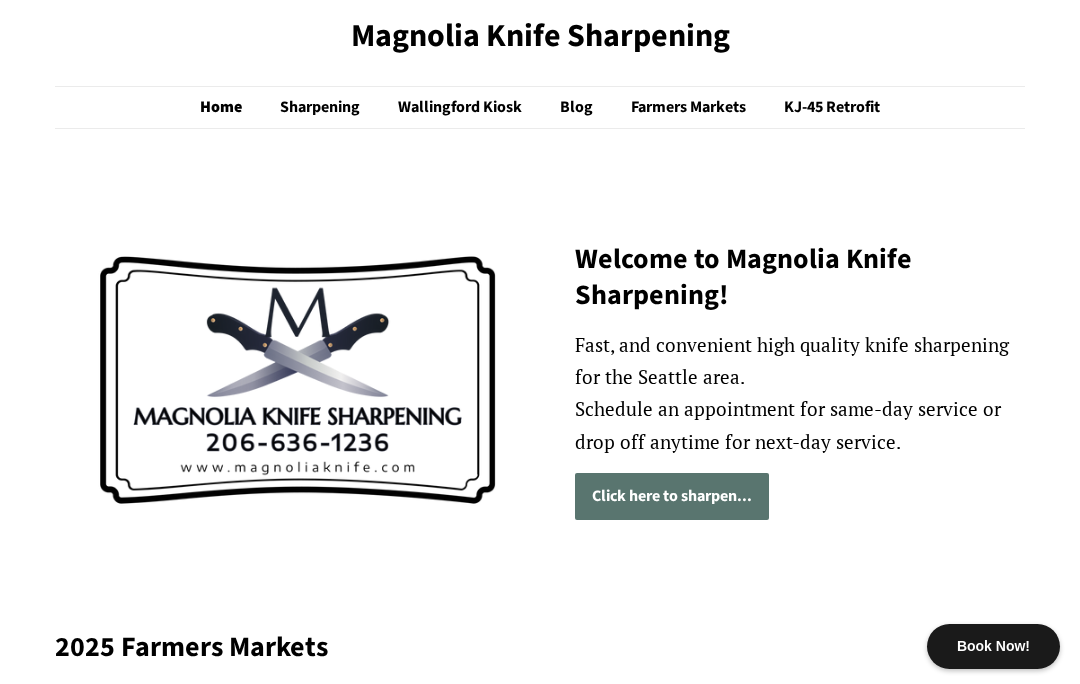 scroll, scrollTop: 0, scrollLeft: 0, axis: both 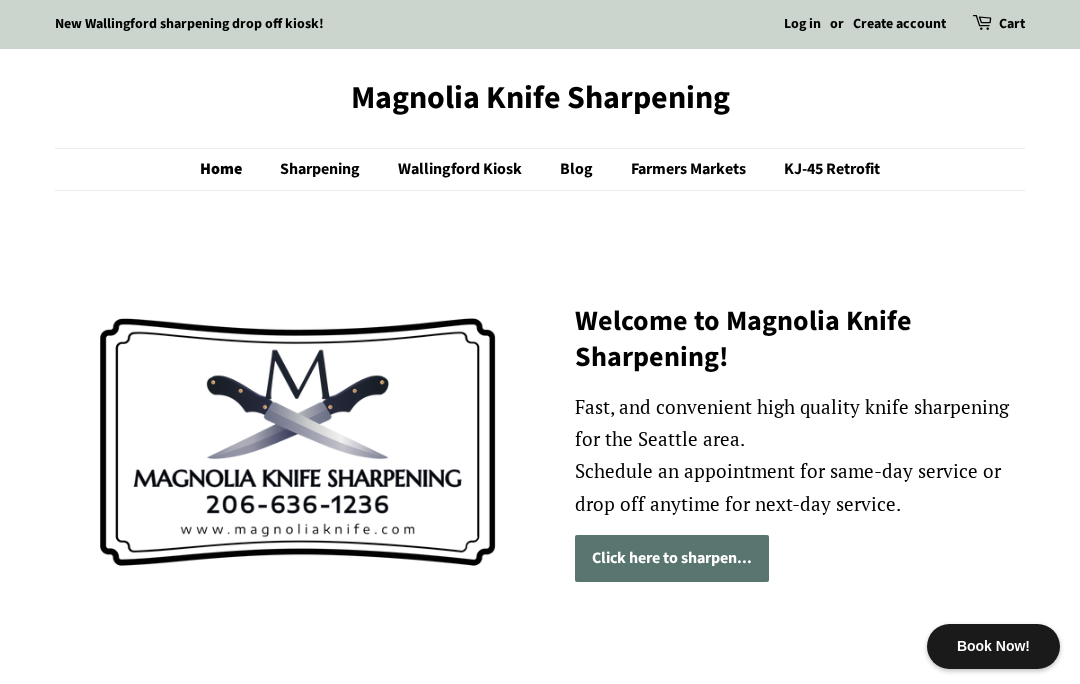 click on "Home" at bounding box center (231, 169) 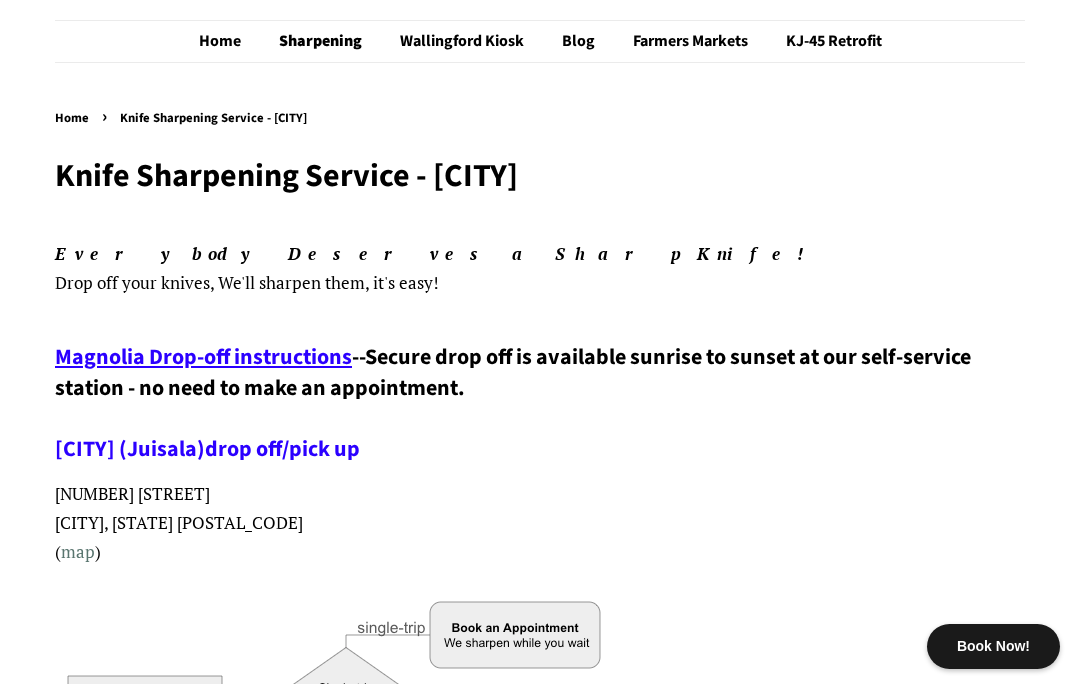 scroll, scrollTop: 0, scrollLeft: 0, axis: both 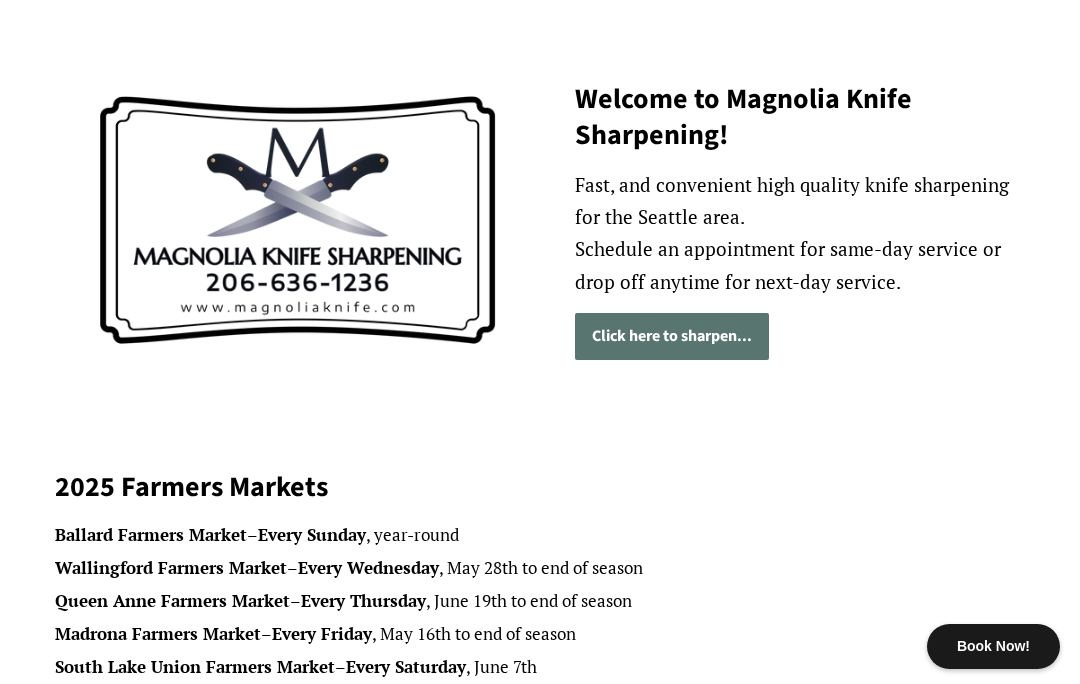 click on "Click here to sharpen..." at bounding box center (672, 336) 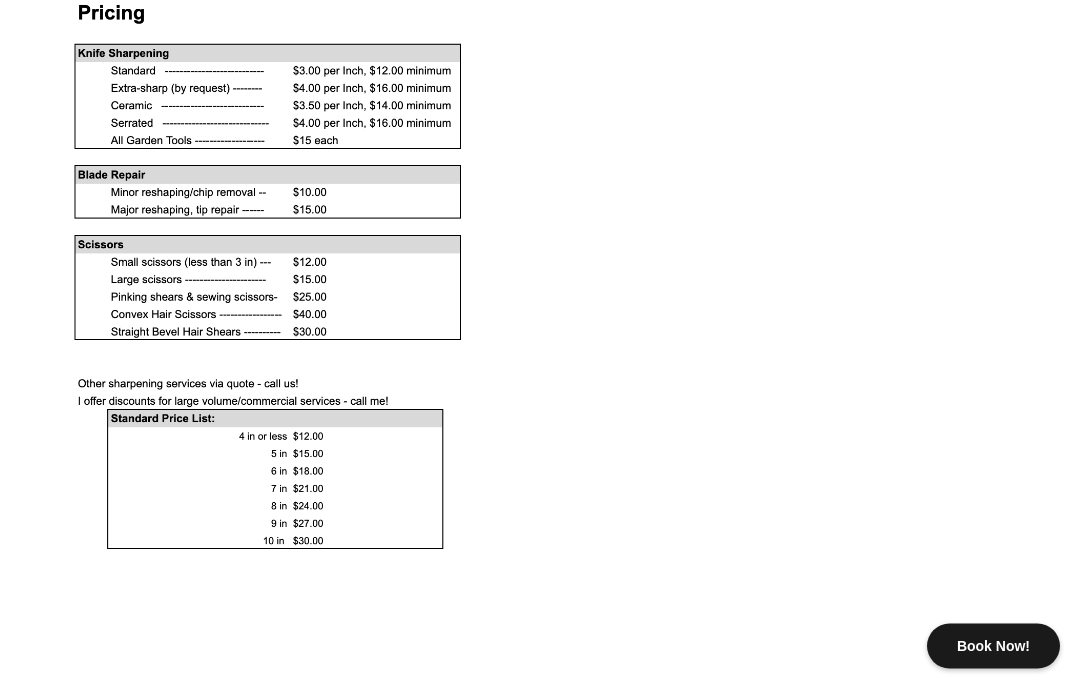 scroll, scrollTop: 1894, scrollLeft: 0, axis: vertical 